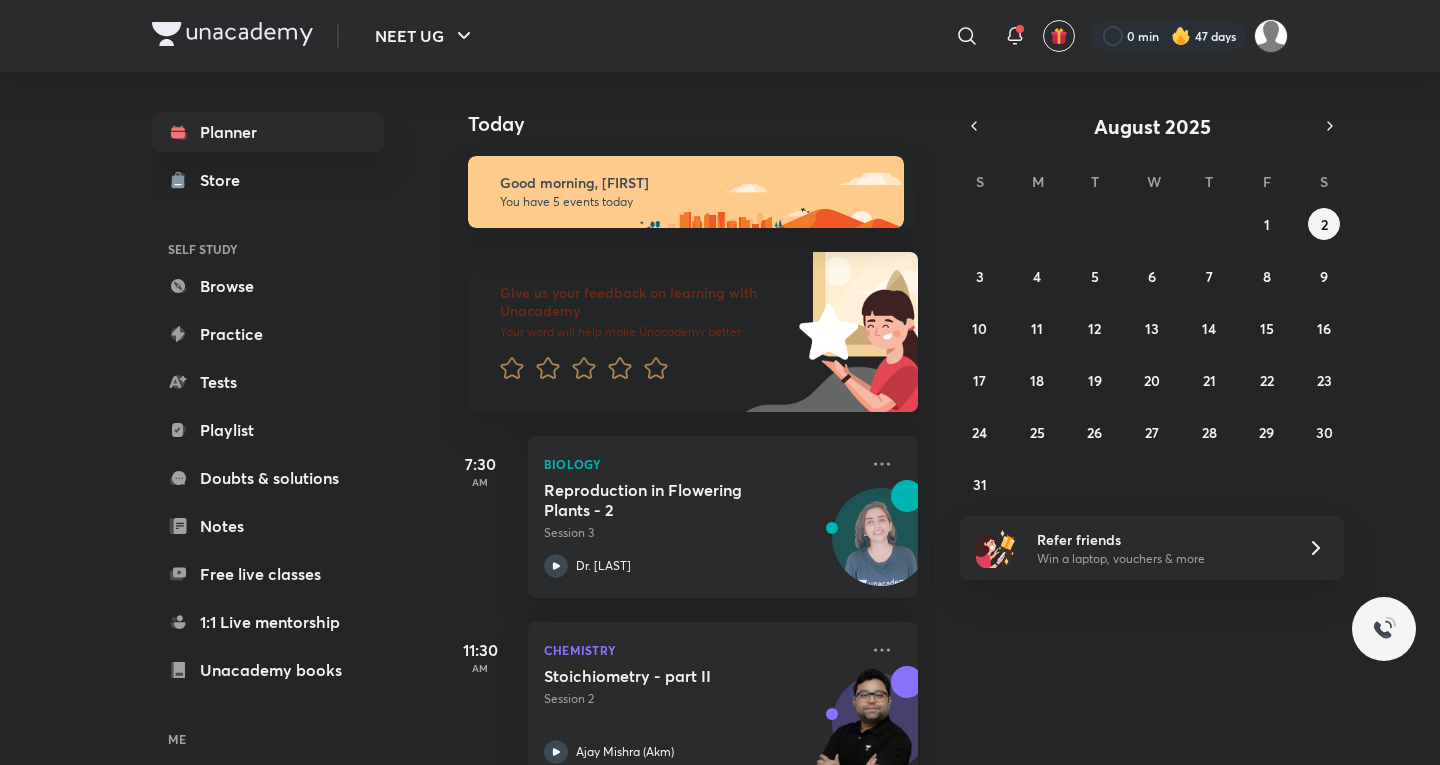 scroll, scrollTop: 0, scrollLeft: 0, axis: both 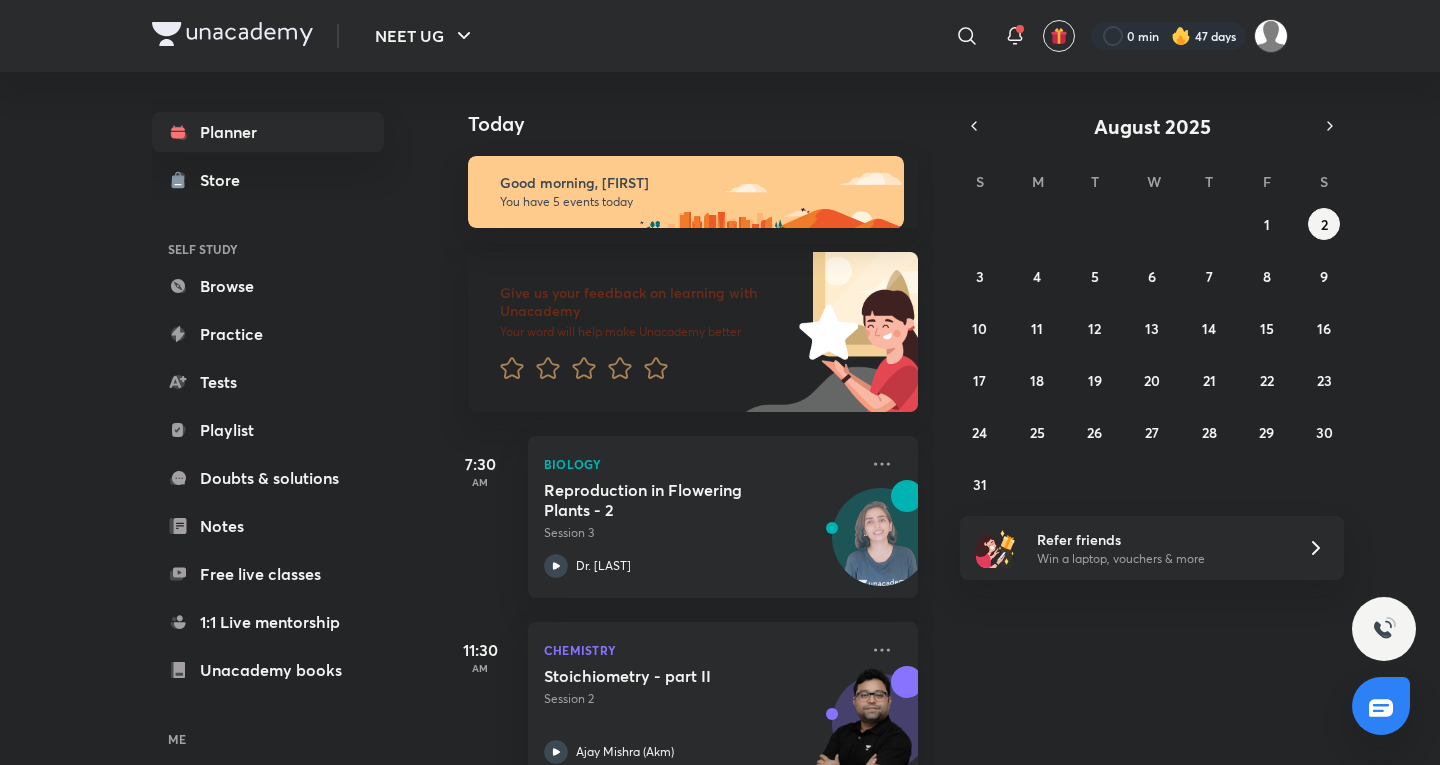click on "Good morning, [FIRST] You have 5 events today Give us your feedback on learning with Unacademy Your word will help make Unacademy better 7:30 AM Biology Reproduction in Flowering Plants - 2 Session 3 Dr. [LAST] 11:30 AM Chemistry Stoichiometry - part II Session 2 [FIRST] [LAST] (Akm) 2:00 PM Physics Nuclei - 2 Session 2 [FIRST] [LAST] 4:31 PM Chemistry Some Basic Principles and Techniques (Classification and Nomenclature) - 1 Session 1 [FIRST] [LAST] (ACiD Sir) 7:01 PM Chemistry Colligative properties - part III Session 3 [FIRST] [LAST] (Akm)" at bounding box center (938, 418) 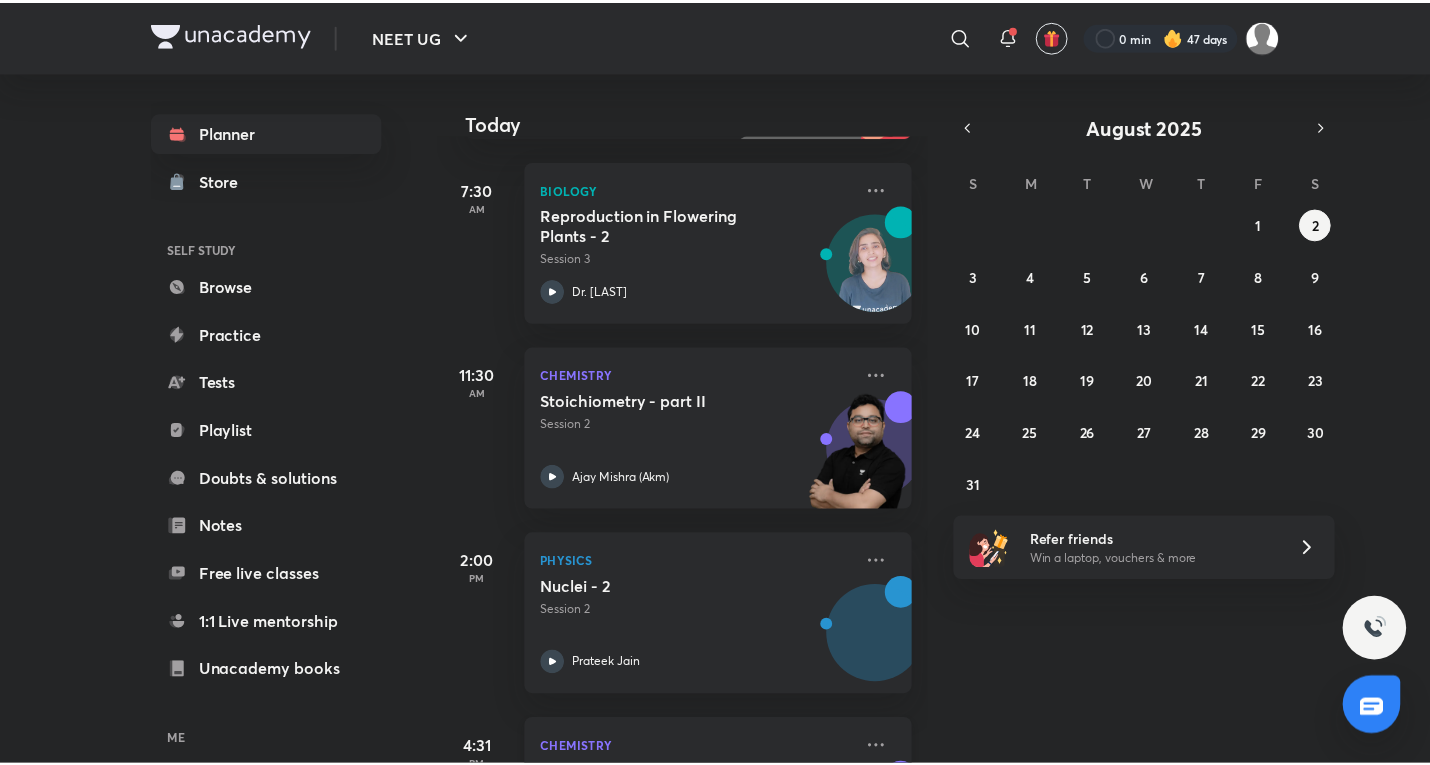 scroll, scrollTop: 608, scrollLeft: 0, axis: vertical 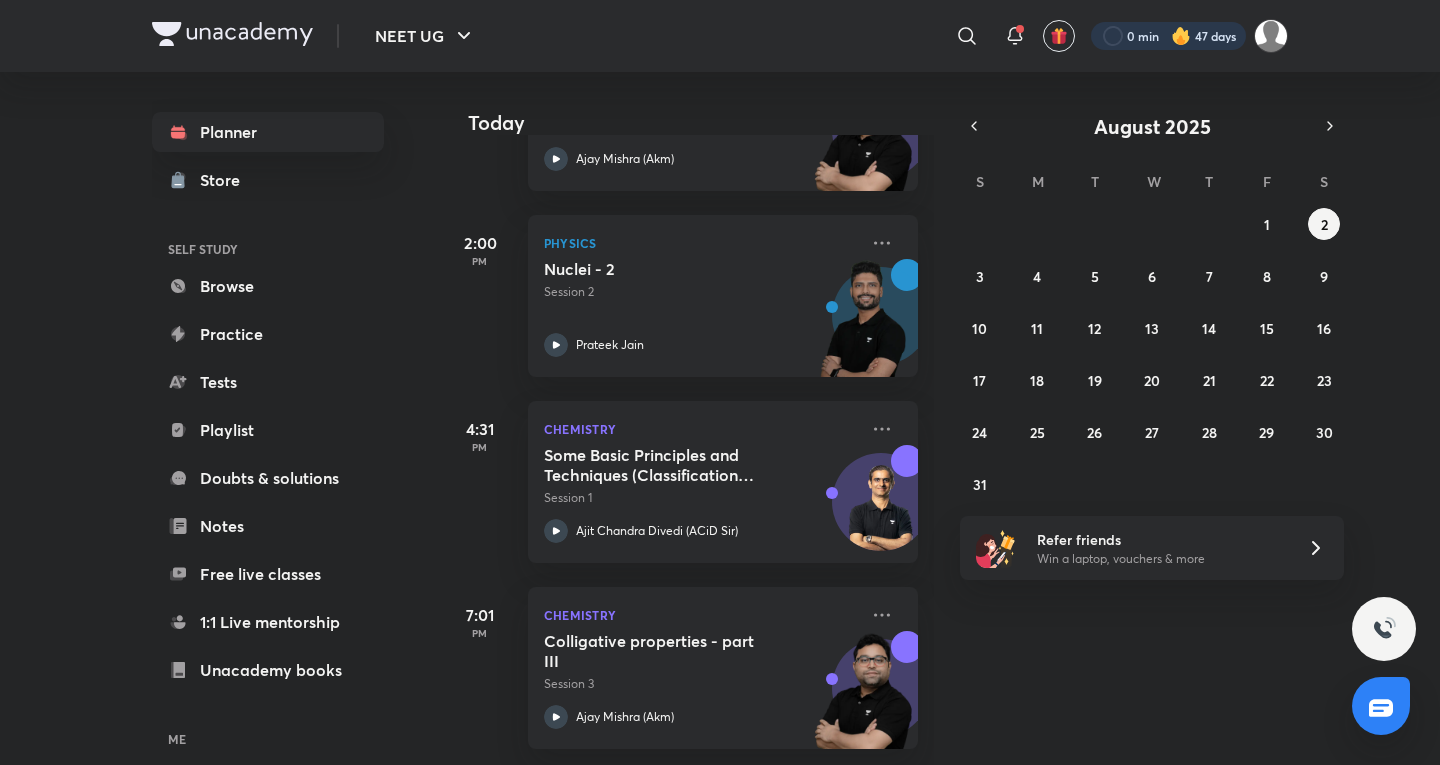 click at bounding box center [1168, 36] 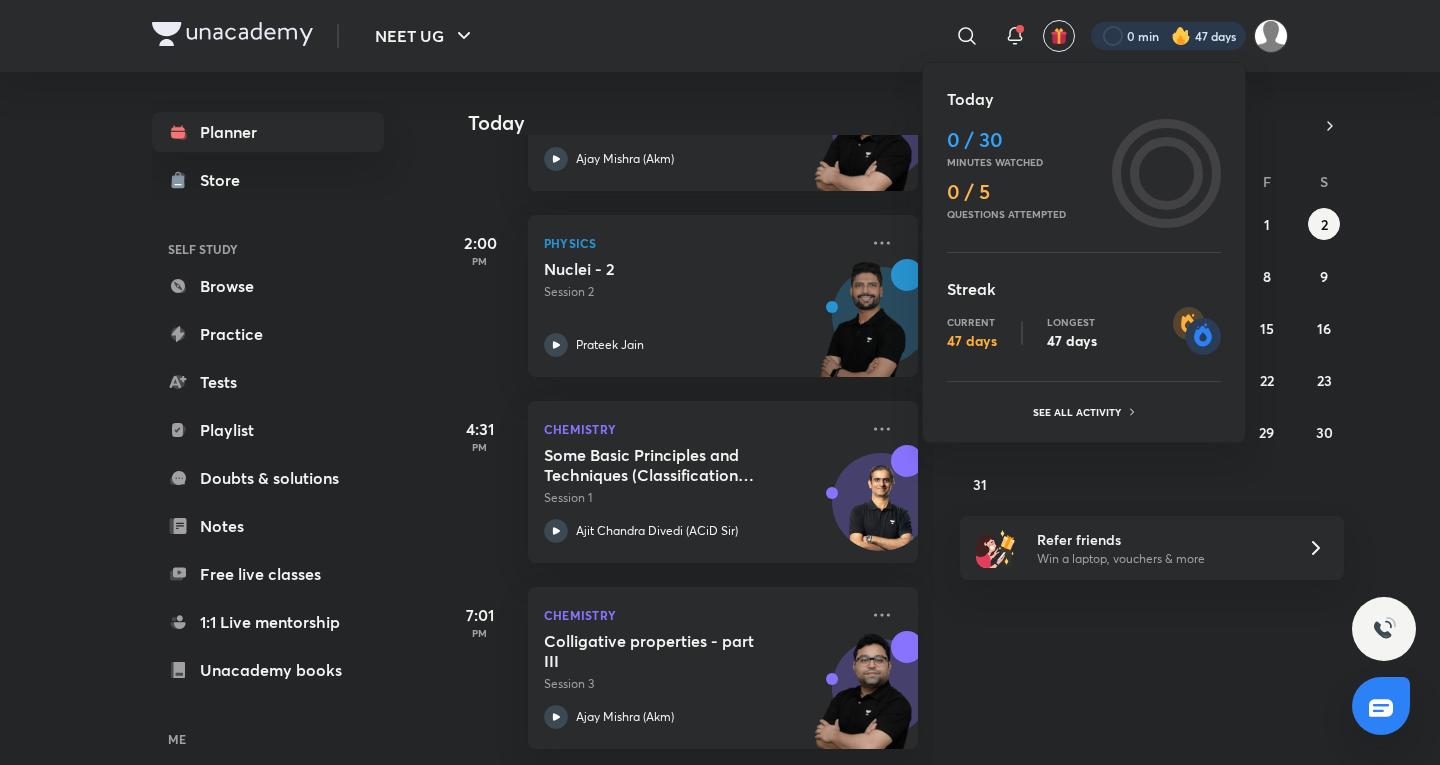 click at bounding box center [720, 382] 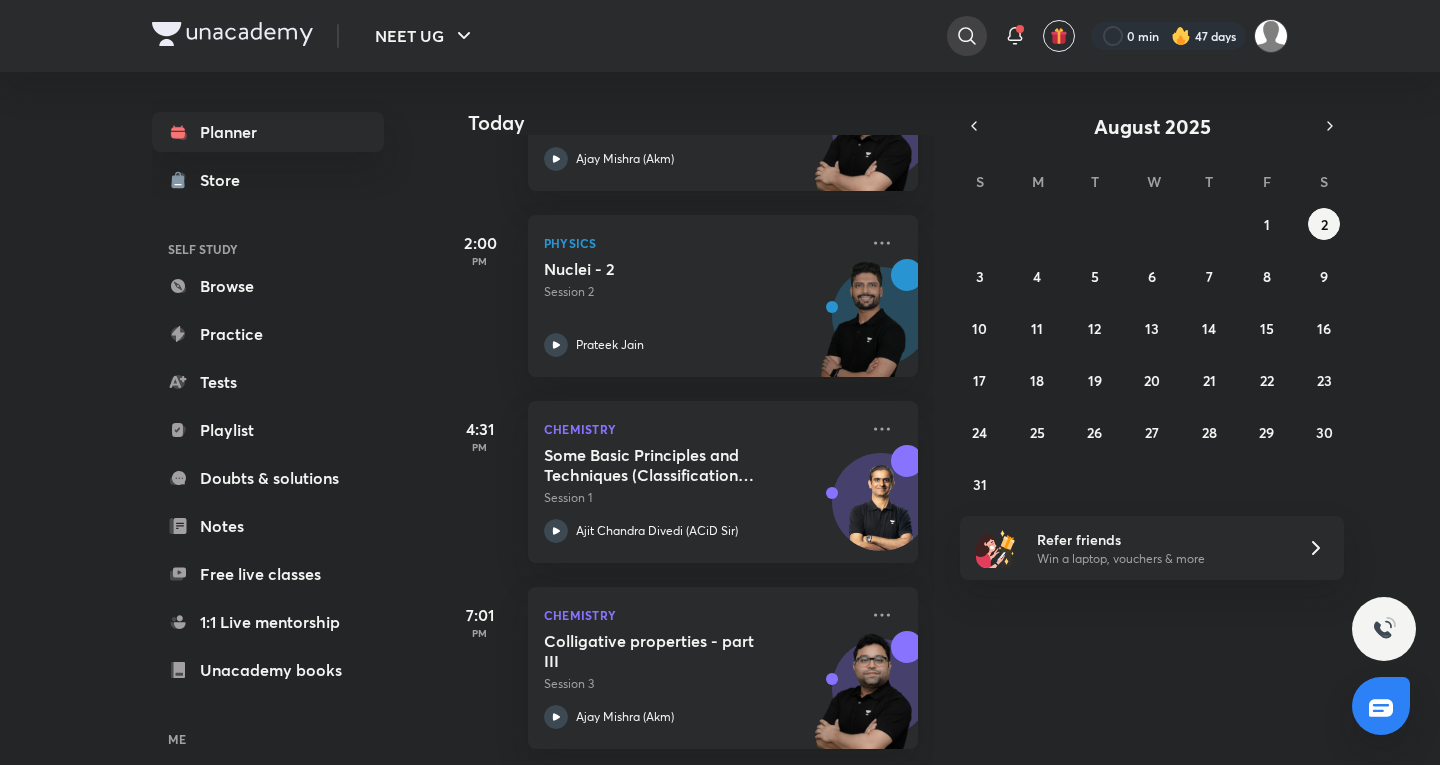 click 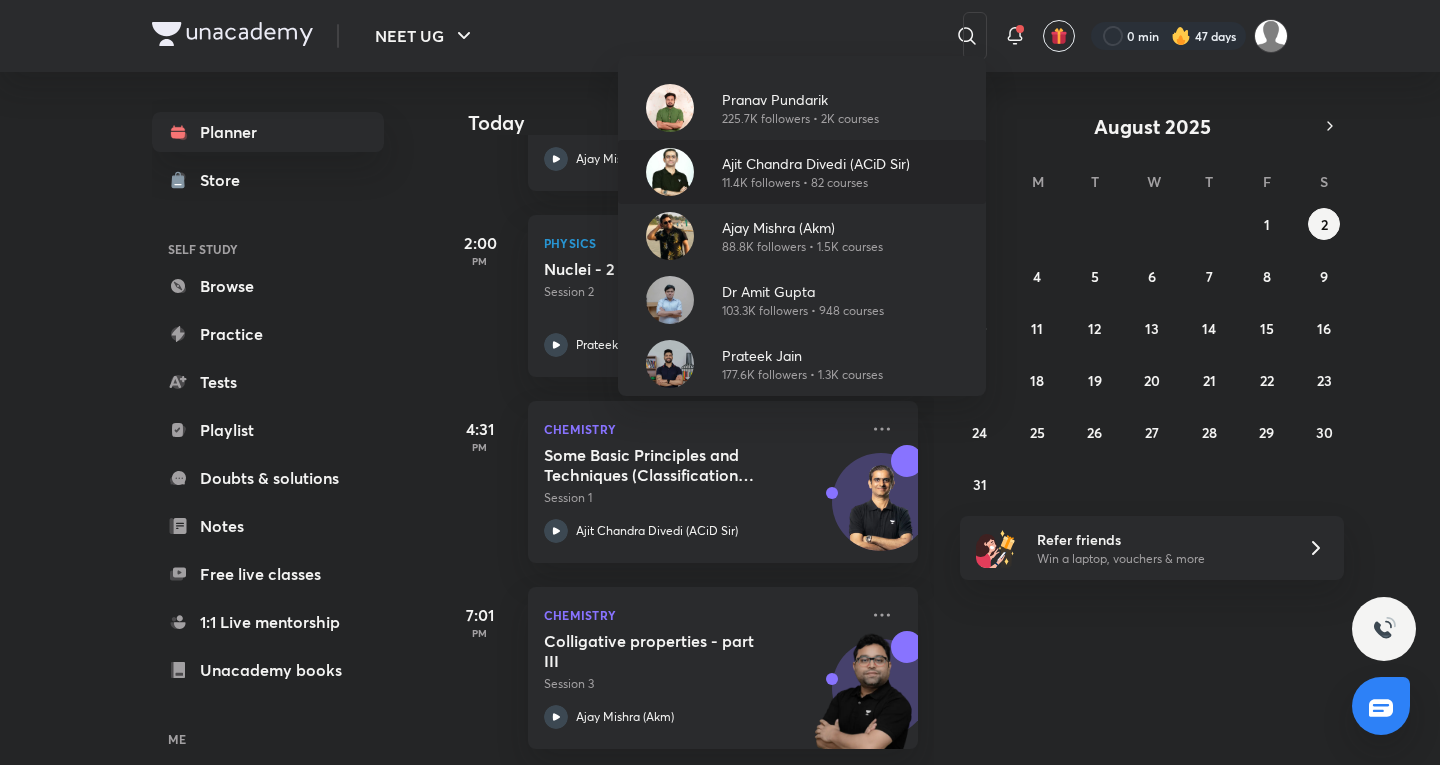 click on "11.4K followers • 82 courses" at bounding box center [816, 183] 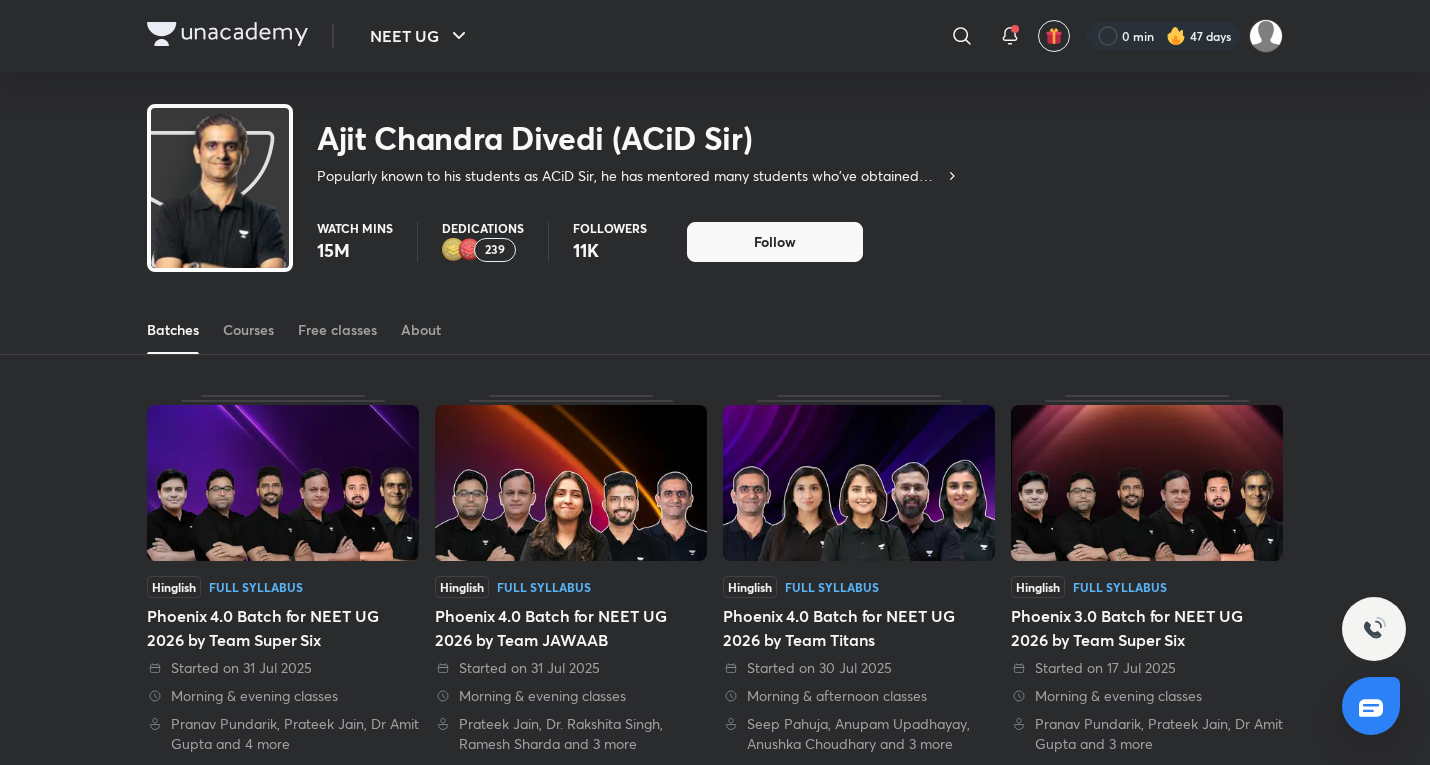 click on "Batches Courses Free classes About" at bounding box center [715, 330] 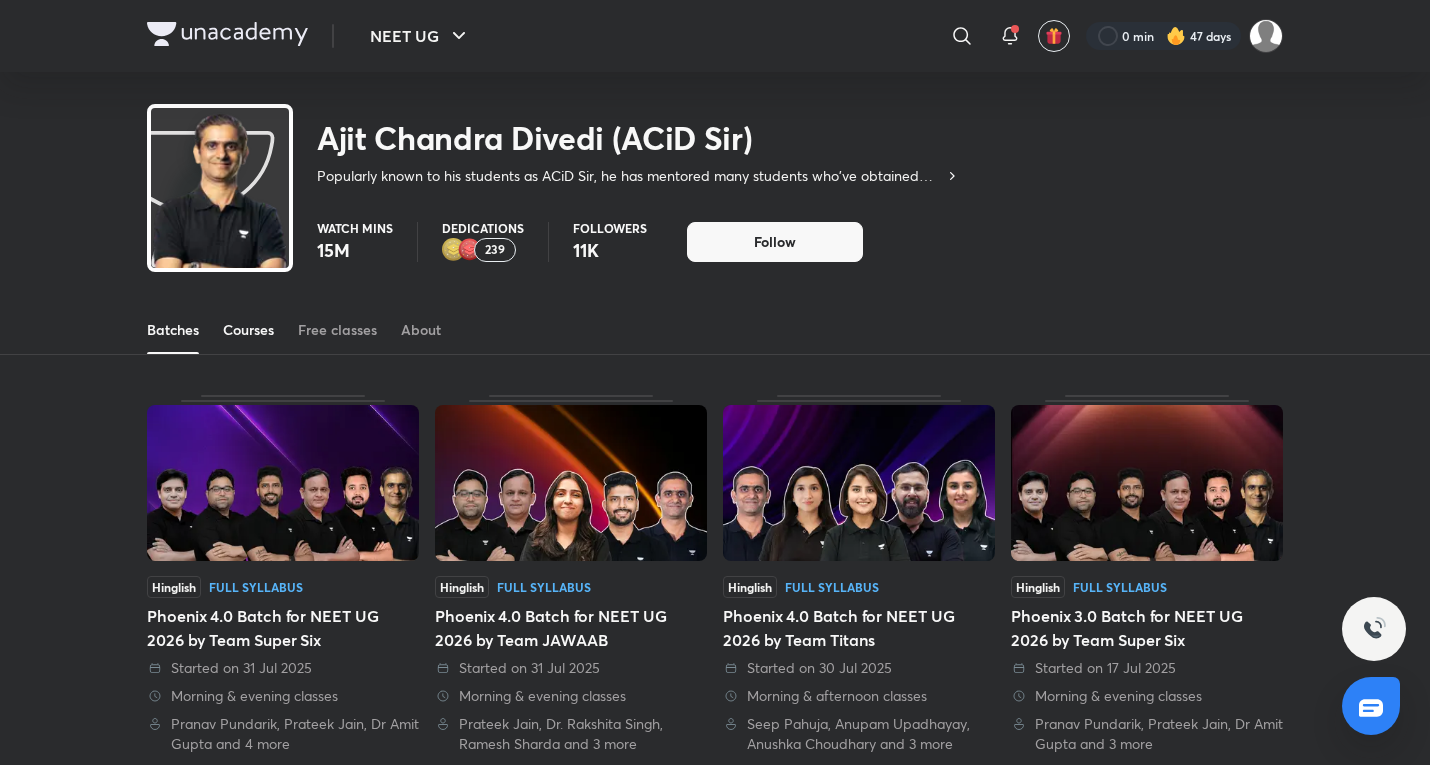 click on "Courses" at bounding box center [248, 330] 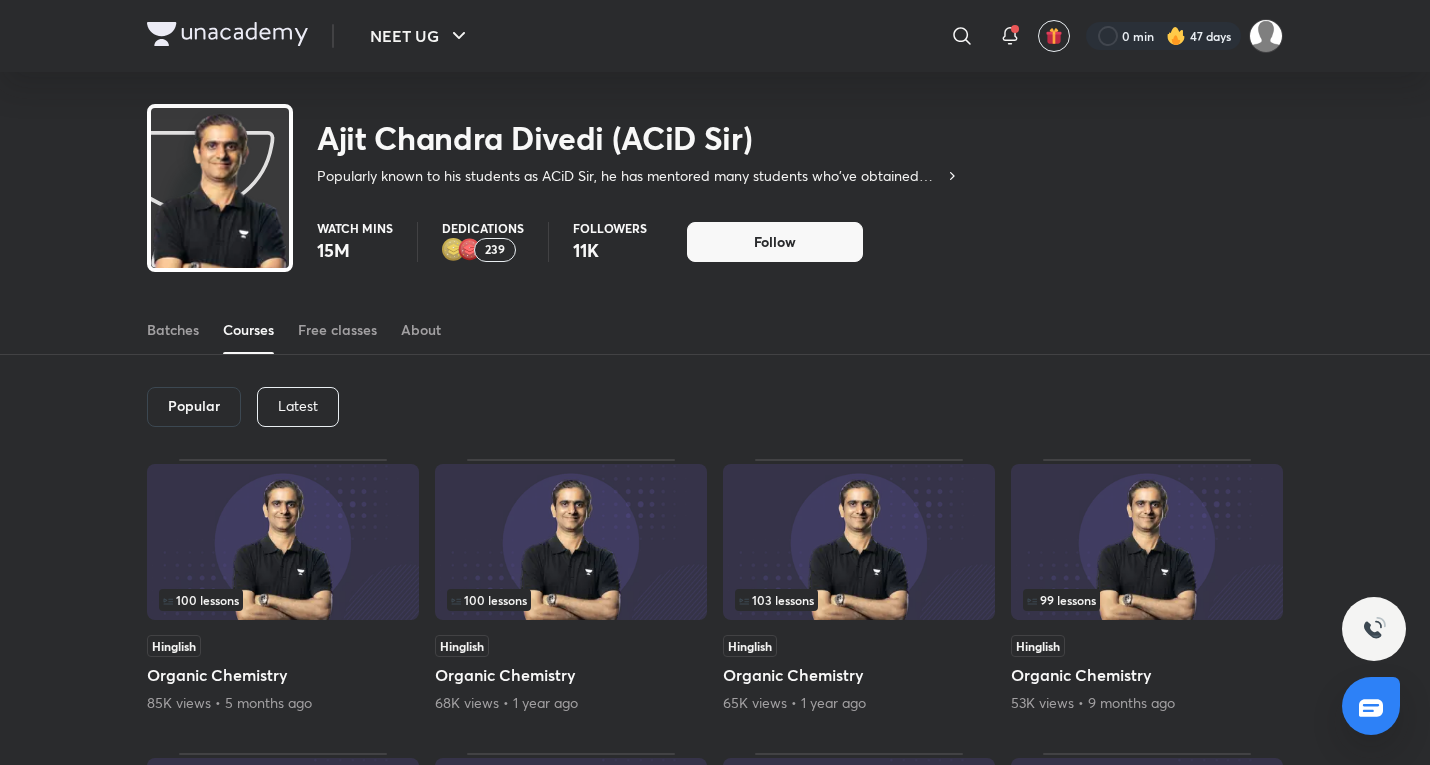 click on "Latest" at bounding box center (298, 406) 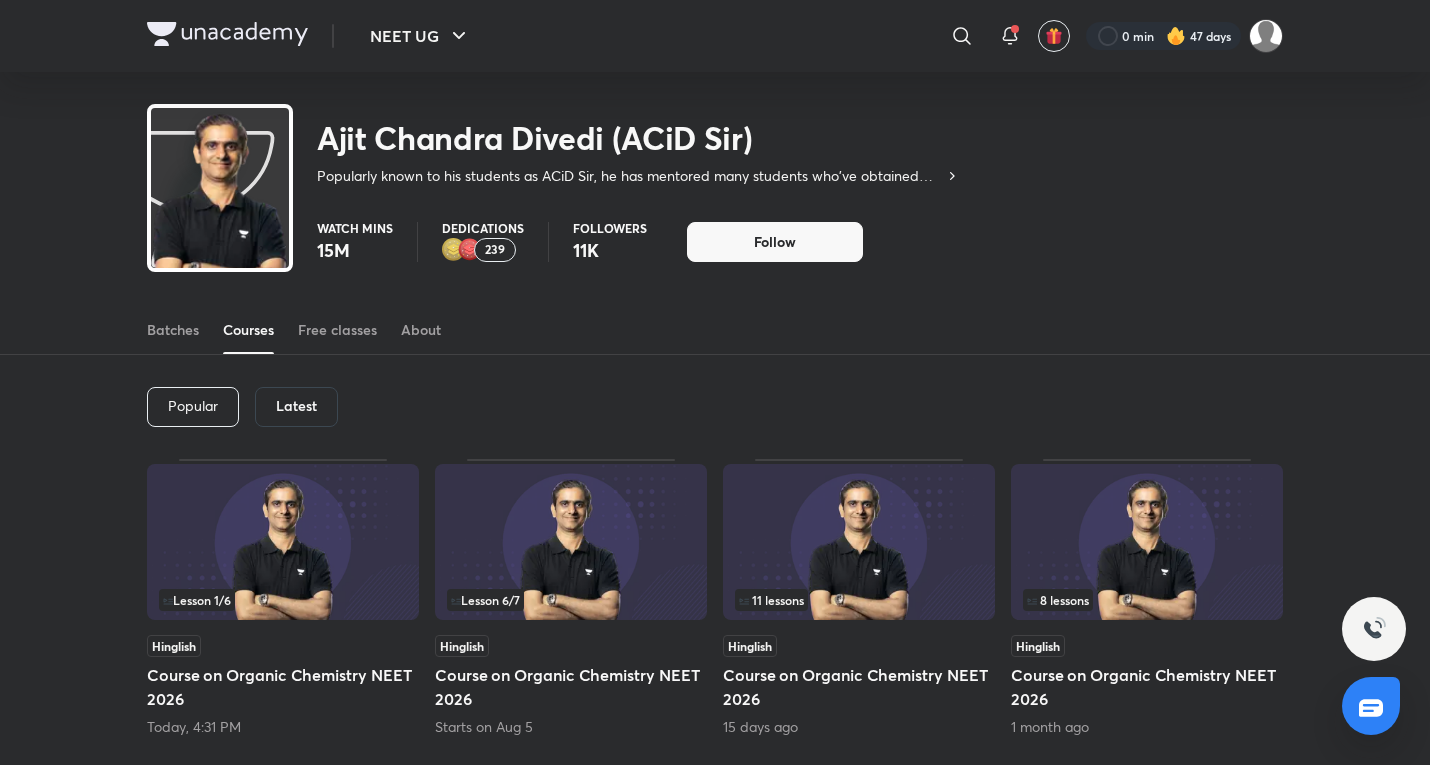 click on "Hinglish Course on Organic Chemistry NEET 2026 Today, 4:31 PM" at bounding box center [283, 686] 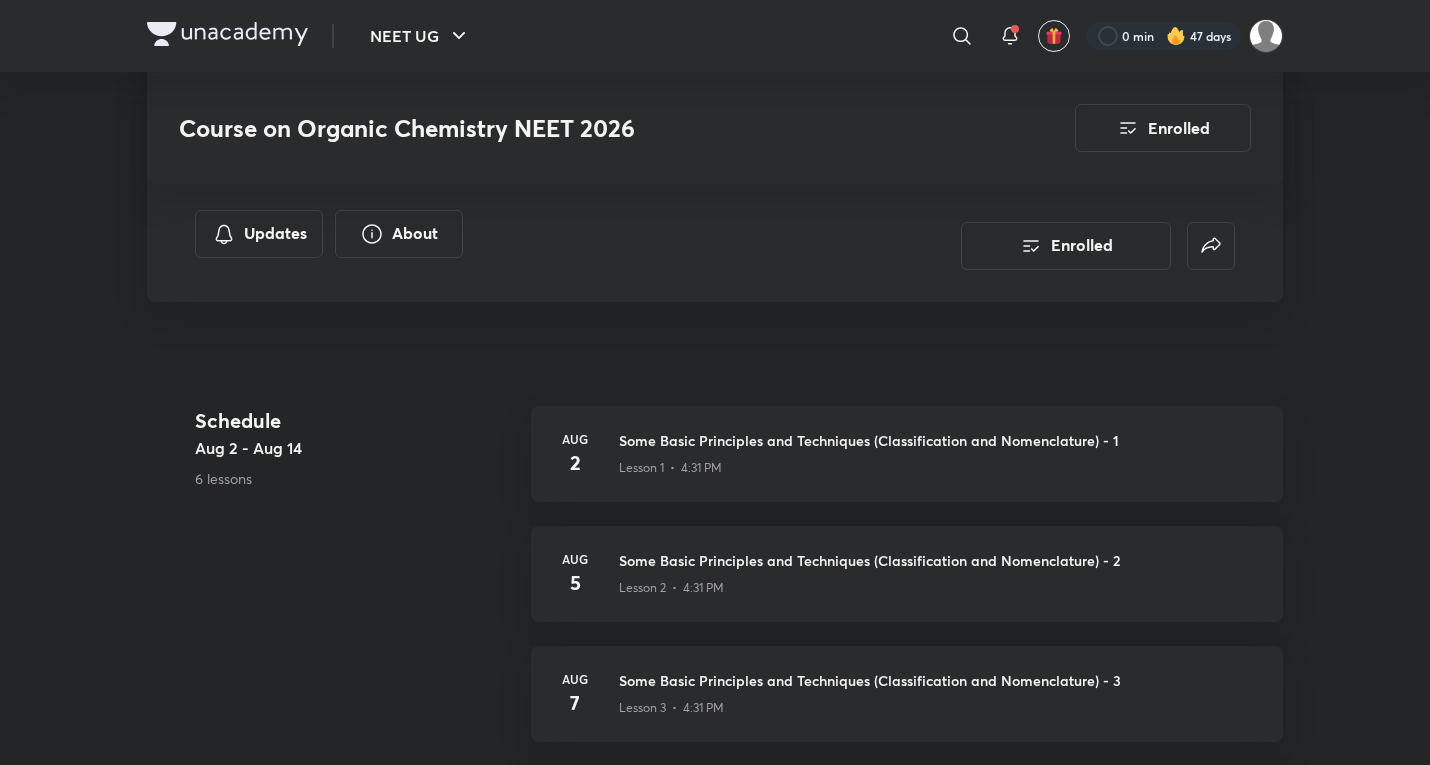 scroll, scrollTop: 0, scrollLeft: 0, axis: both 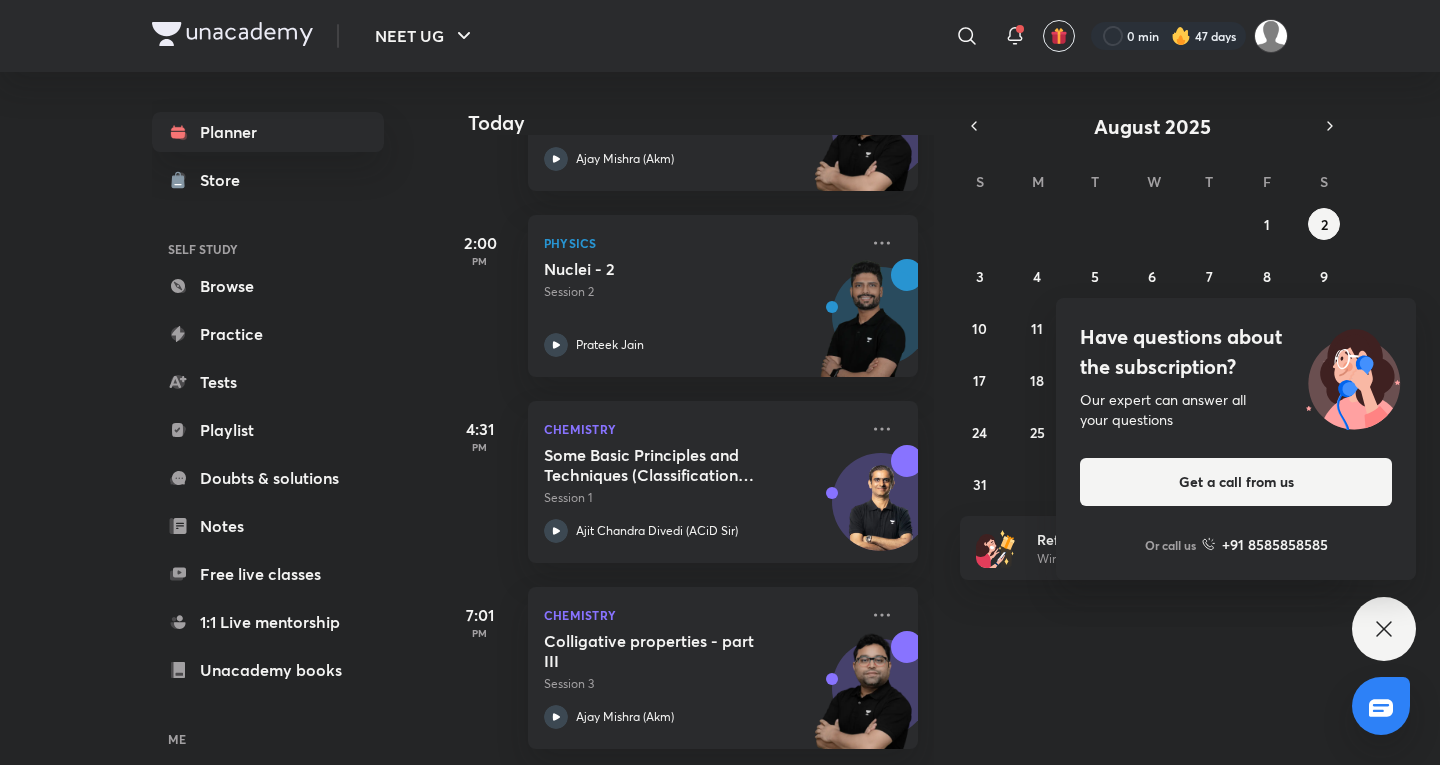 click on "August 2025 S M T W T F S 27 28 29 30 31 1 2 3 4 5 6 7 8 9 10 11 12 13 14 15 16 17 18 19 20 21 22 23 24 25 26 27 28 29 30 31 1 2 3 4 5 6" at bounding box center [1152, 306] 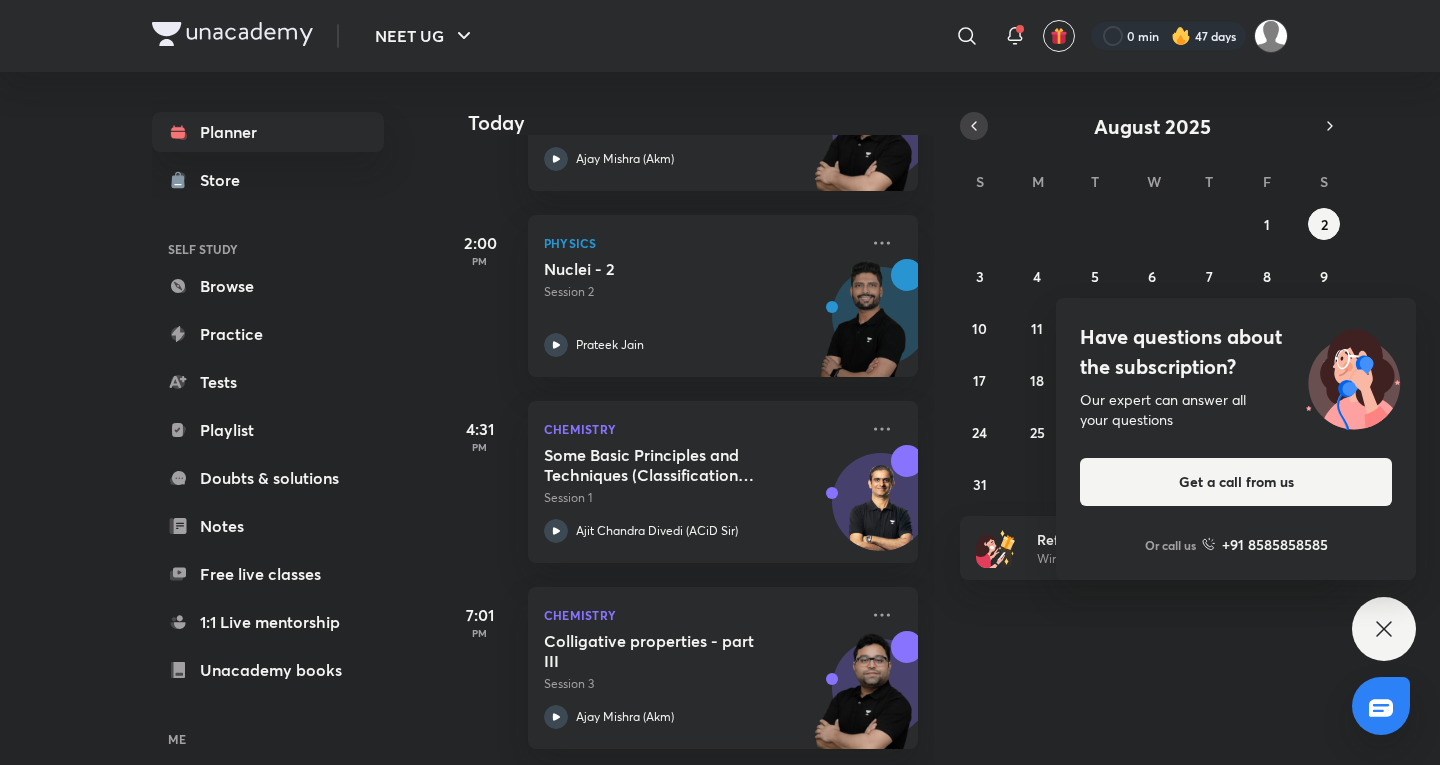 click at bounding box center [974, 126] 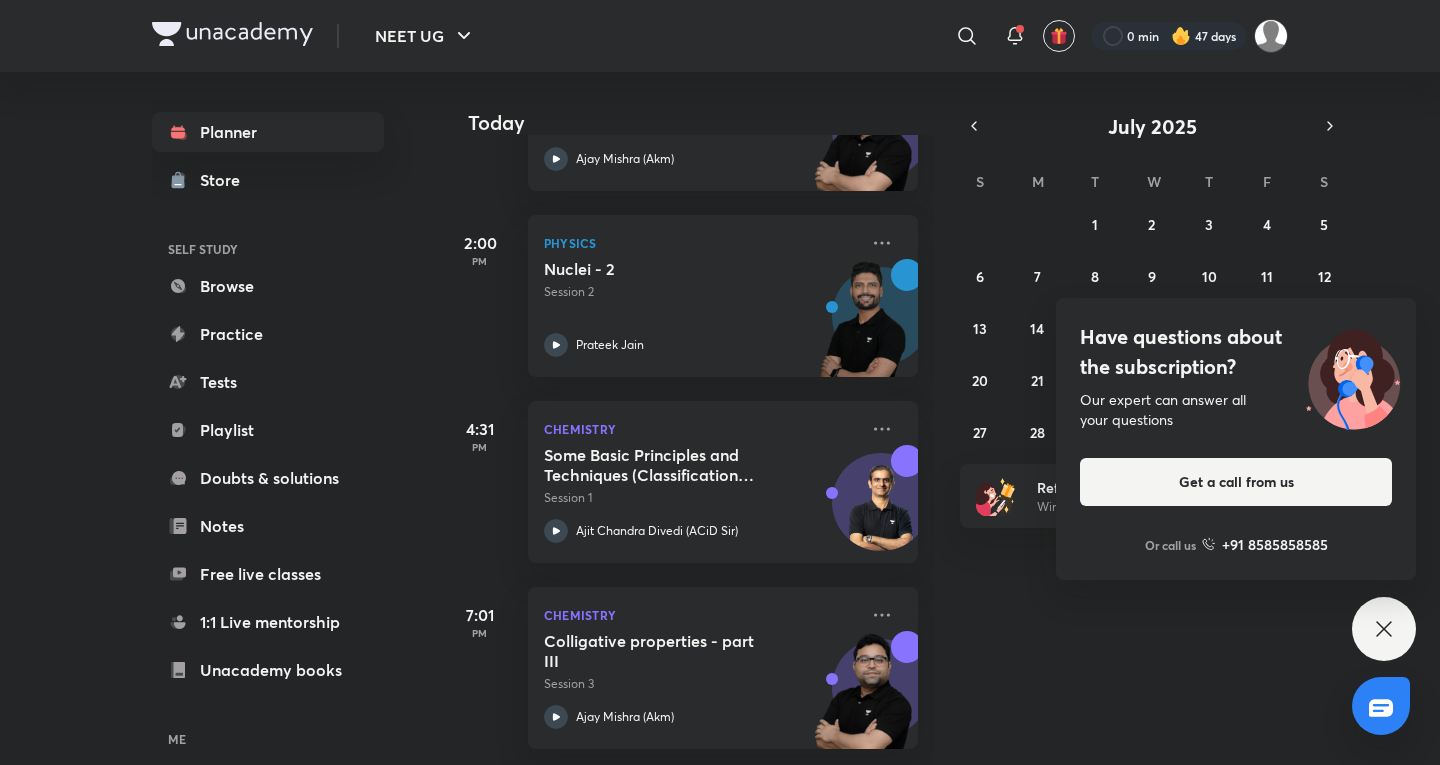 click on "Have questions about the subscription? Our expert can answer all your questions Get a call from us Or call us +91 8585858585" at bounding box center [1384, 629] 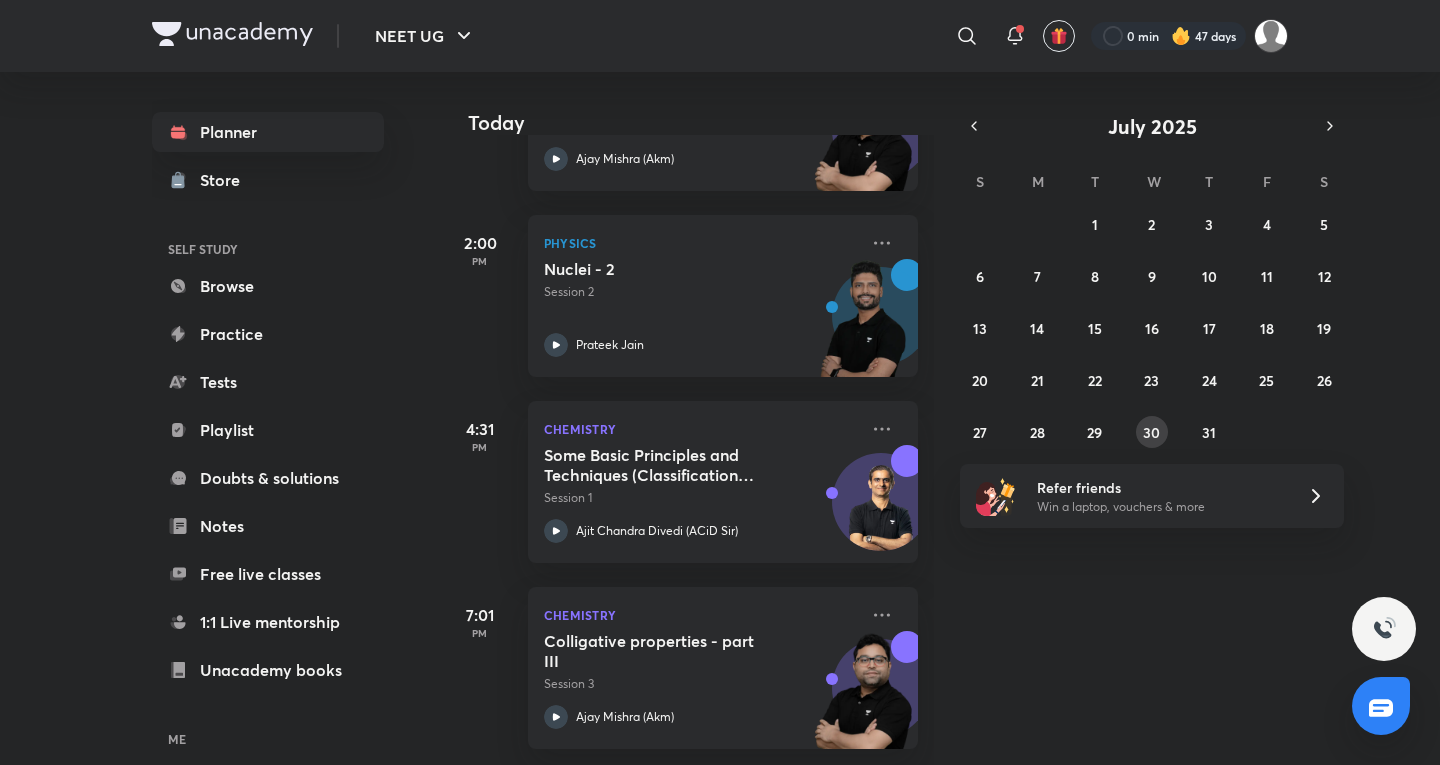 click on "30" at bounding box center [1151, 432] 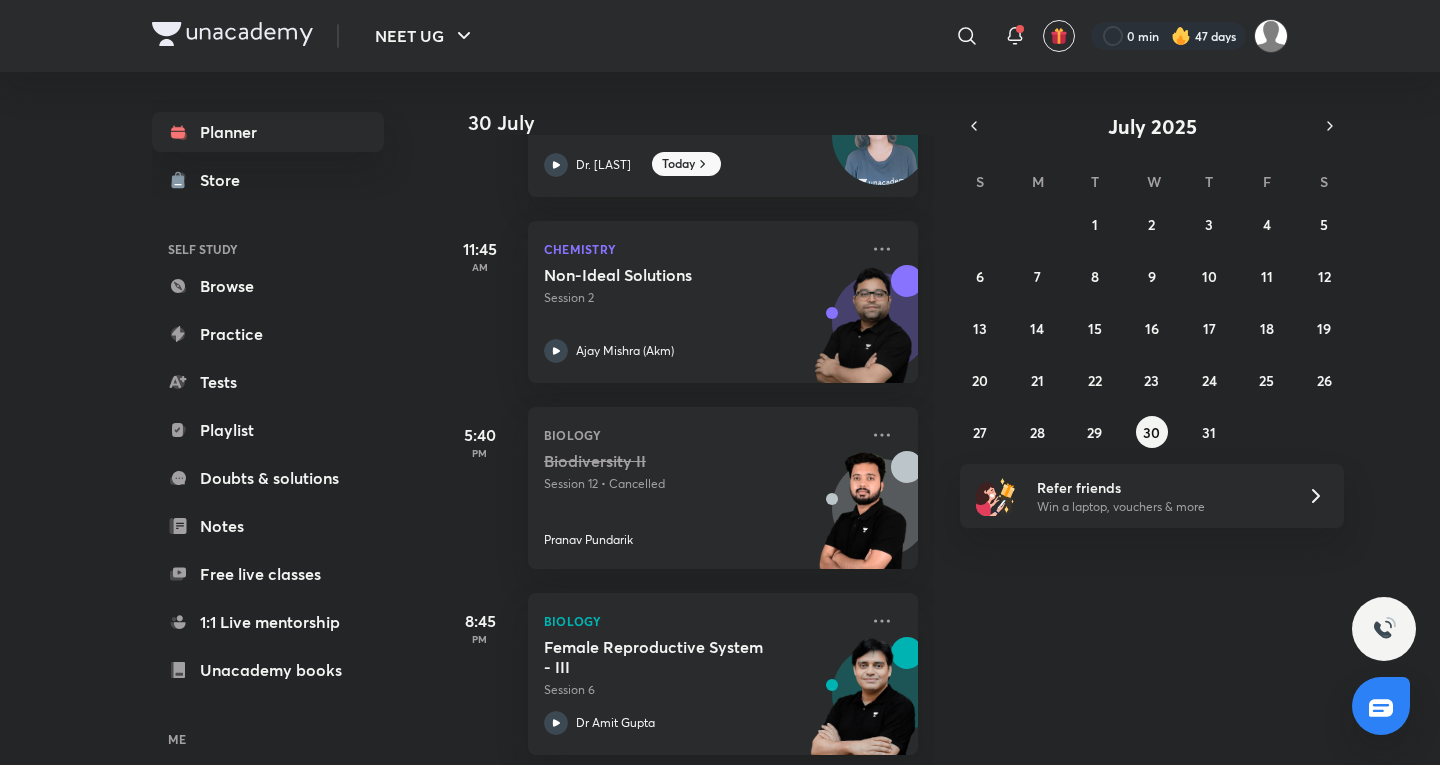 scroll, scrollTop: 146, scrollLeft: 0, axis: vertical 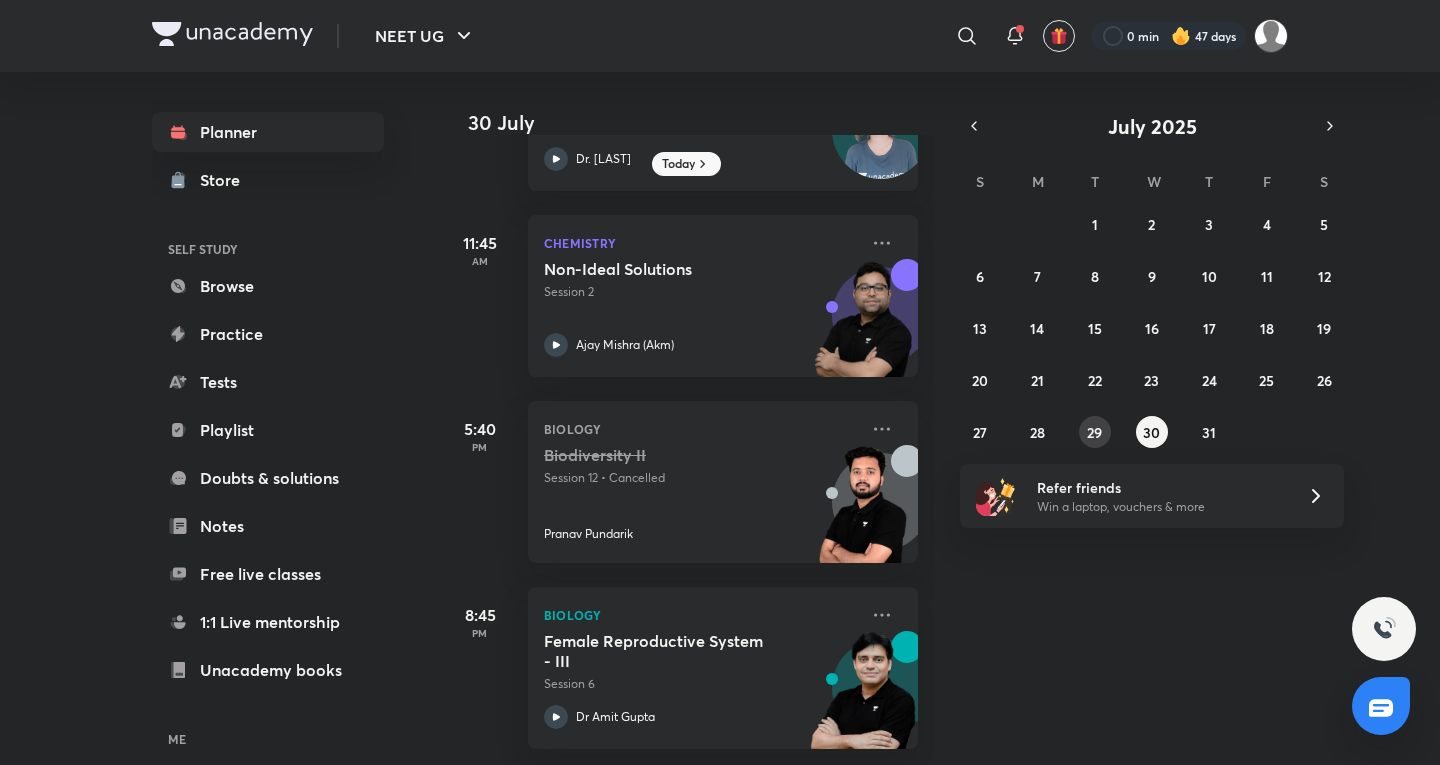 click on "29" at bounding box center (1094, 432) 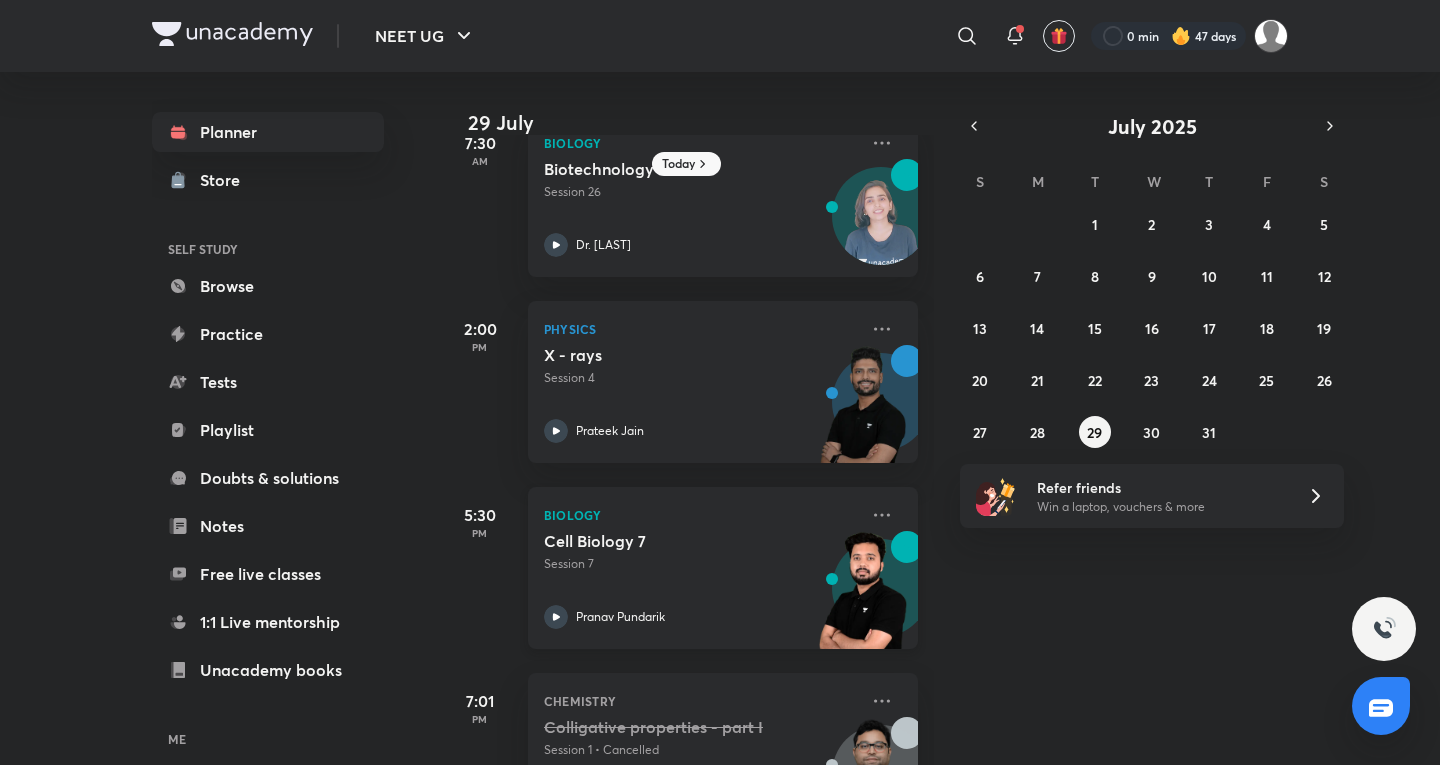 scroll, scrollTop: 0, scrollLeft: 0, axis: both 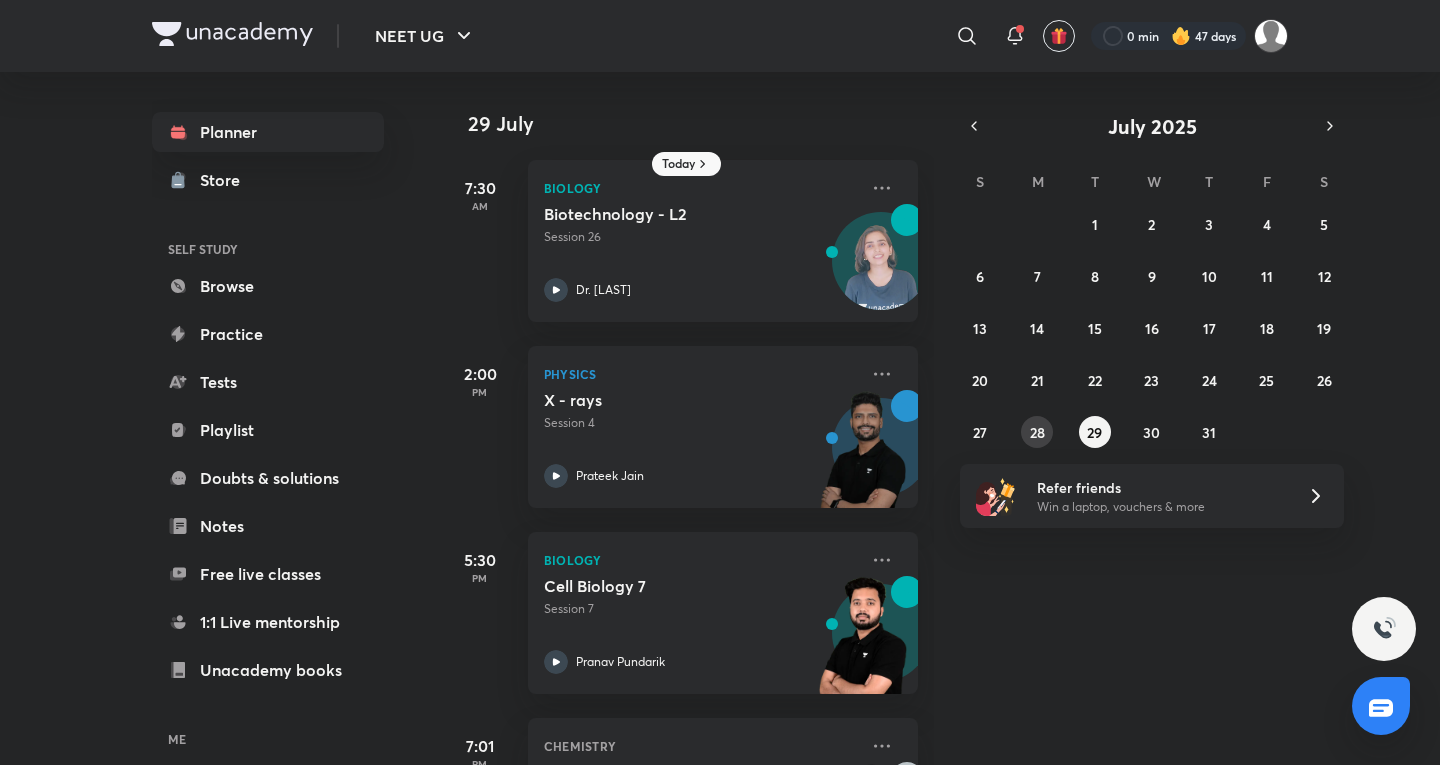 click on "28" at bounding box center [1037, 432] 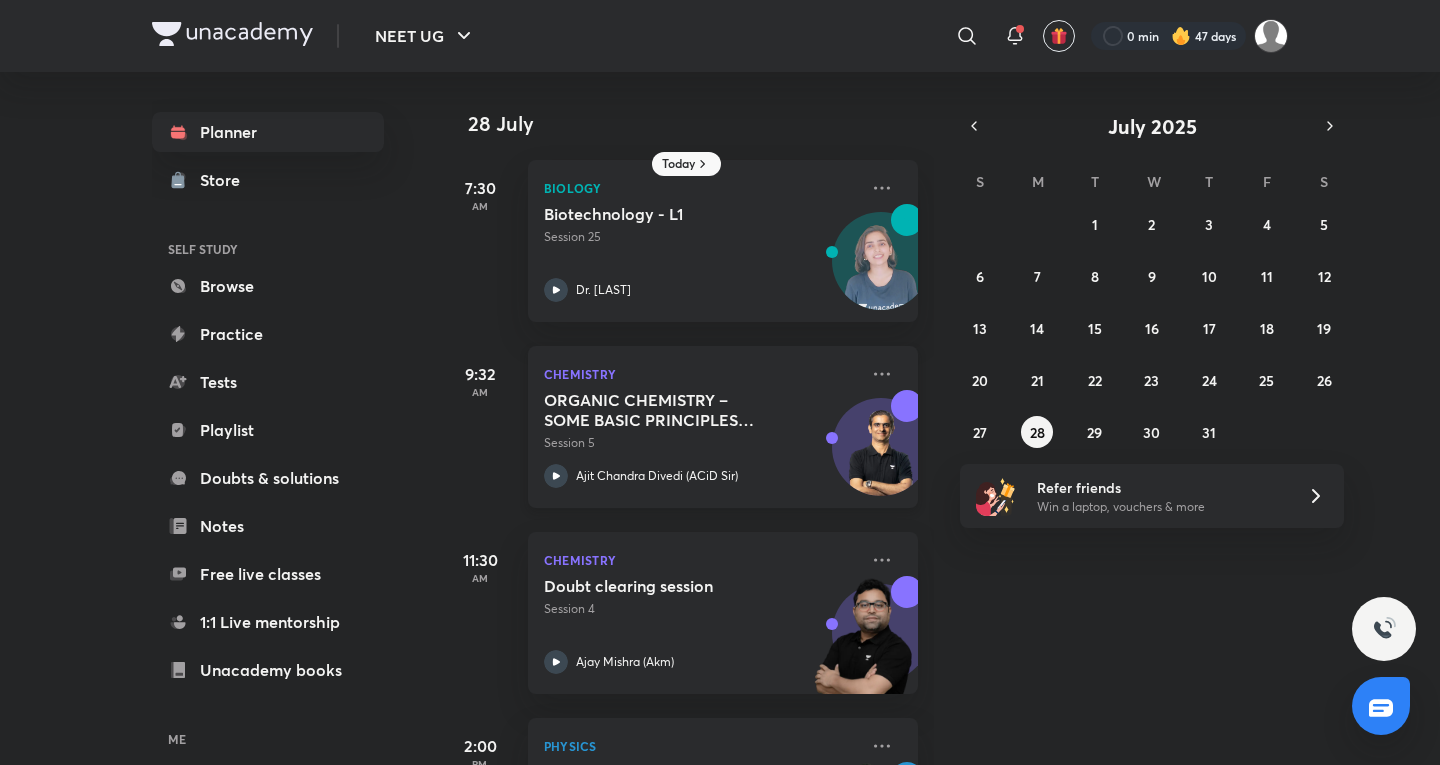 click on "Chemistry ORGANIC CHEMISTRY – SOME BASIC PRINCIPLES AND TECHNIQUES (IUPAC Nomenclature) - 5 Session 5 Ajit Chandra Divedi (ACiD Sir)" at bounding box center [723, 427] 